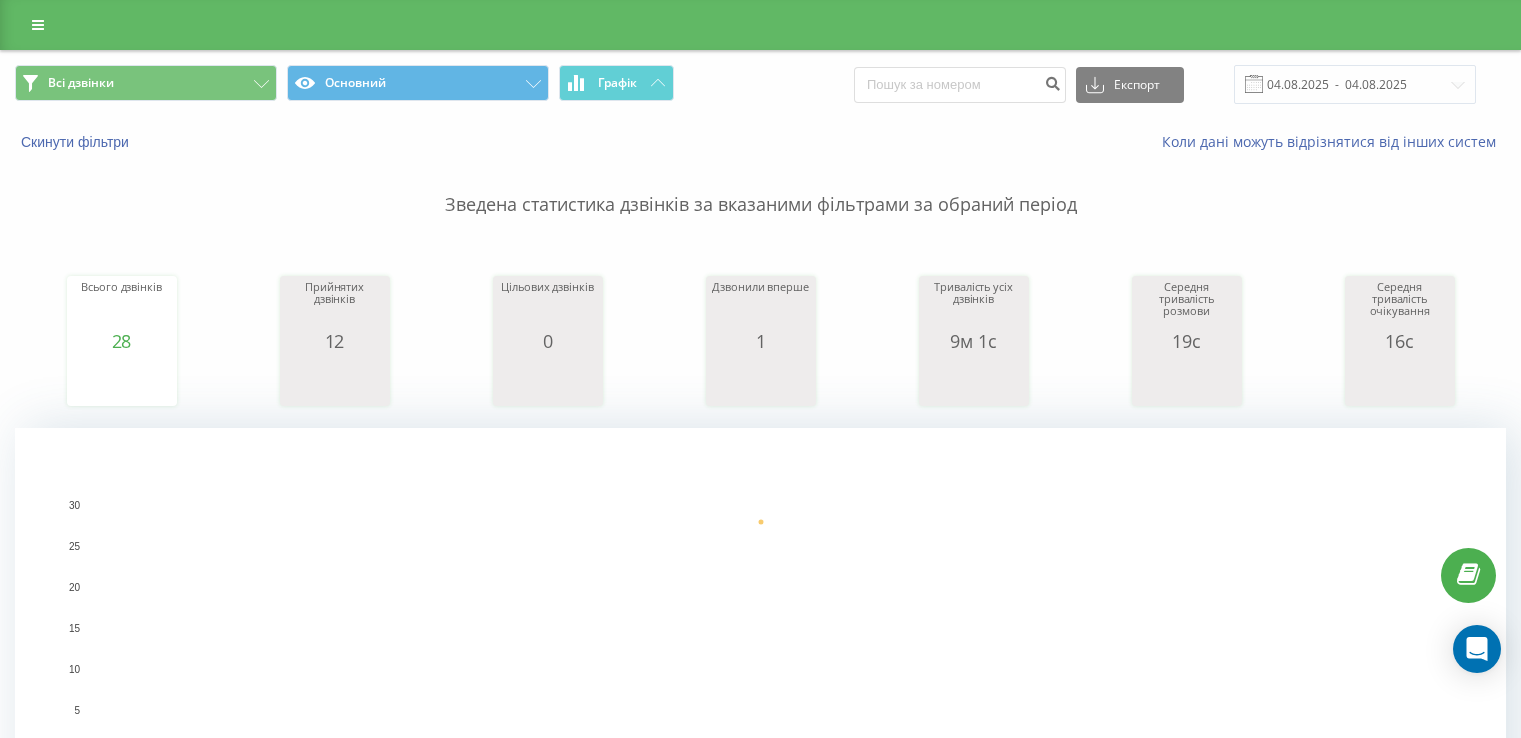 scroll, scrollTop: 961, scrollLeft: 0, axis: vertical 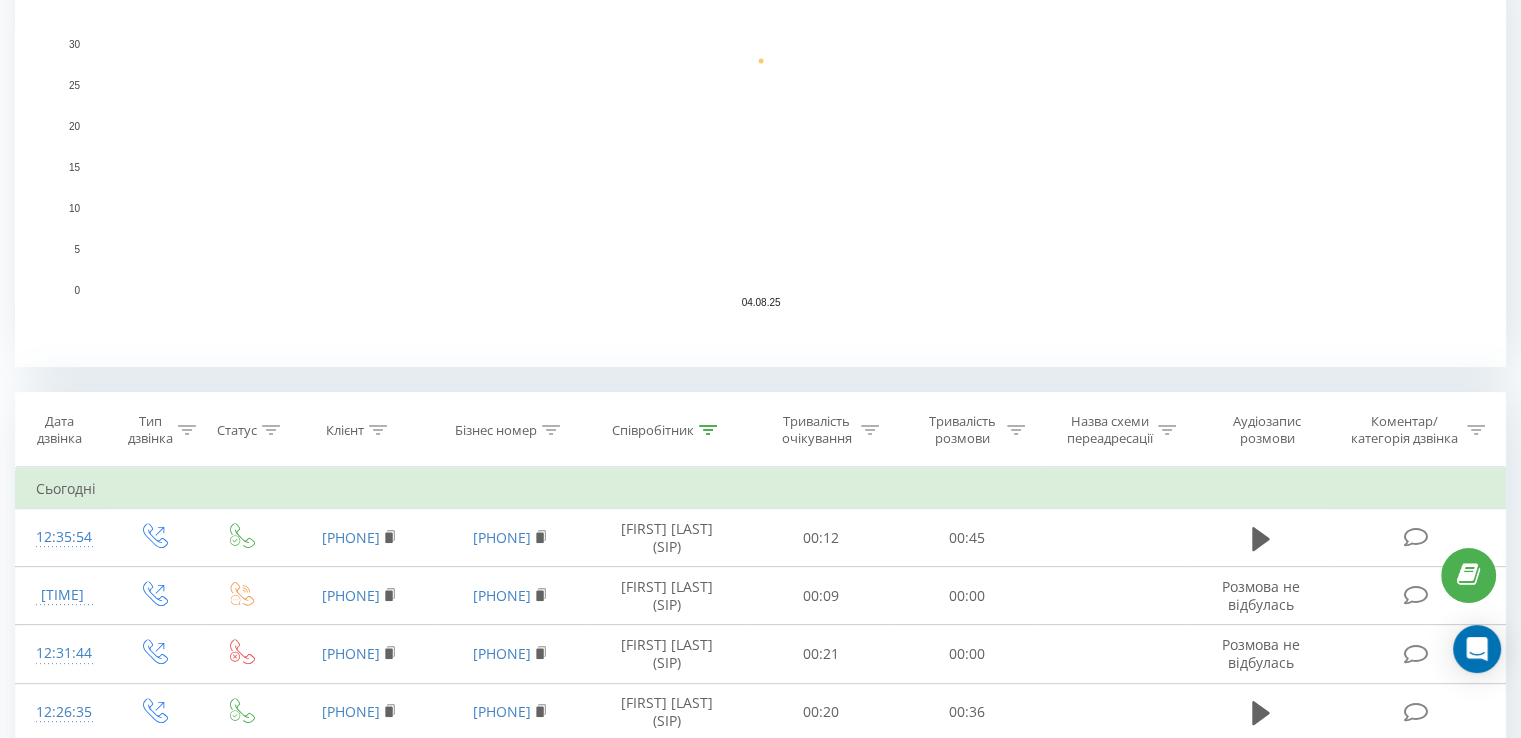 click 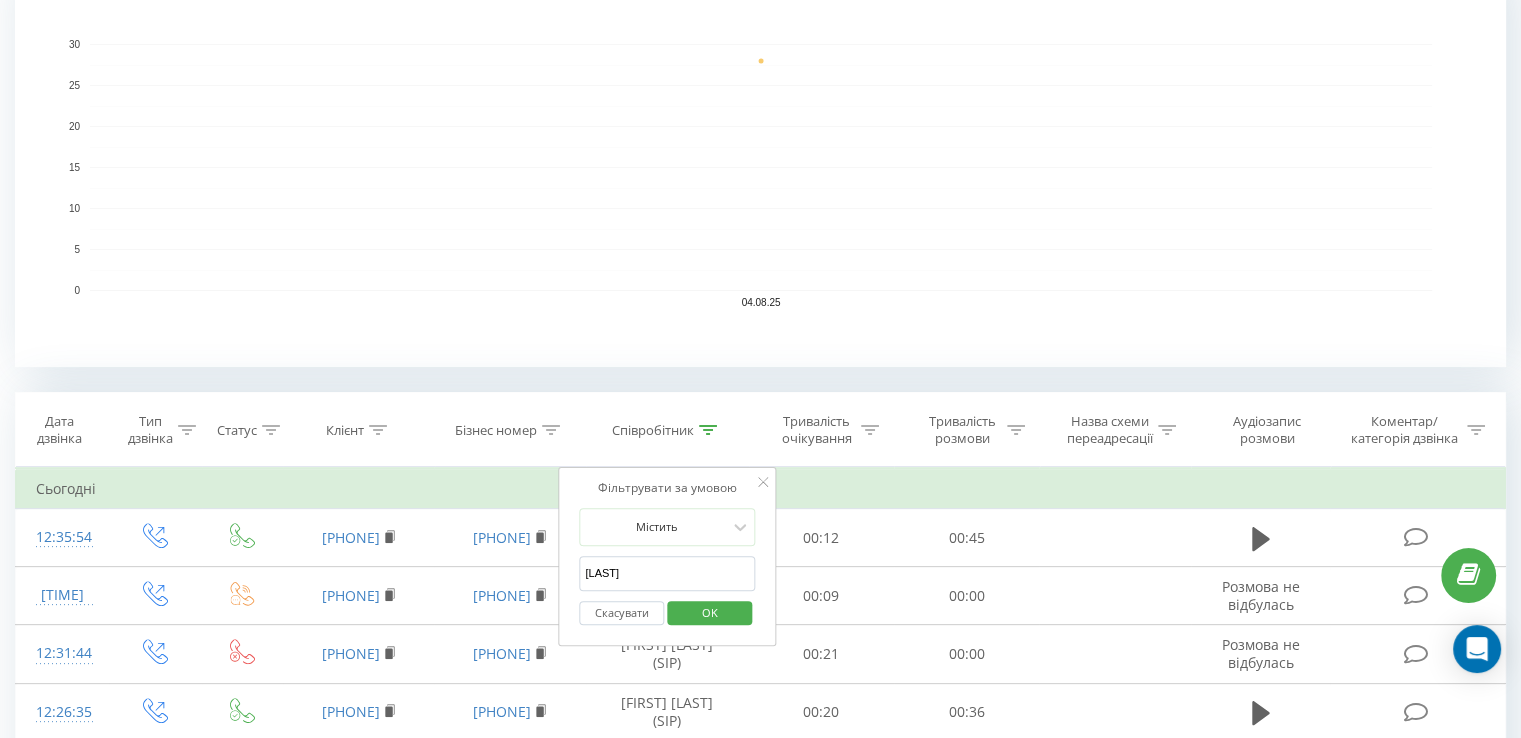 click on "Скасувати" at bounding box center (621, 613) 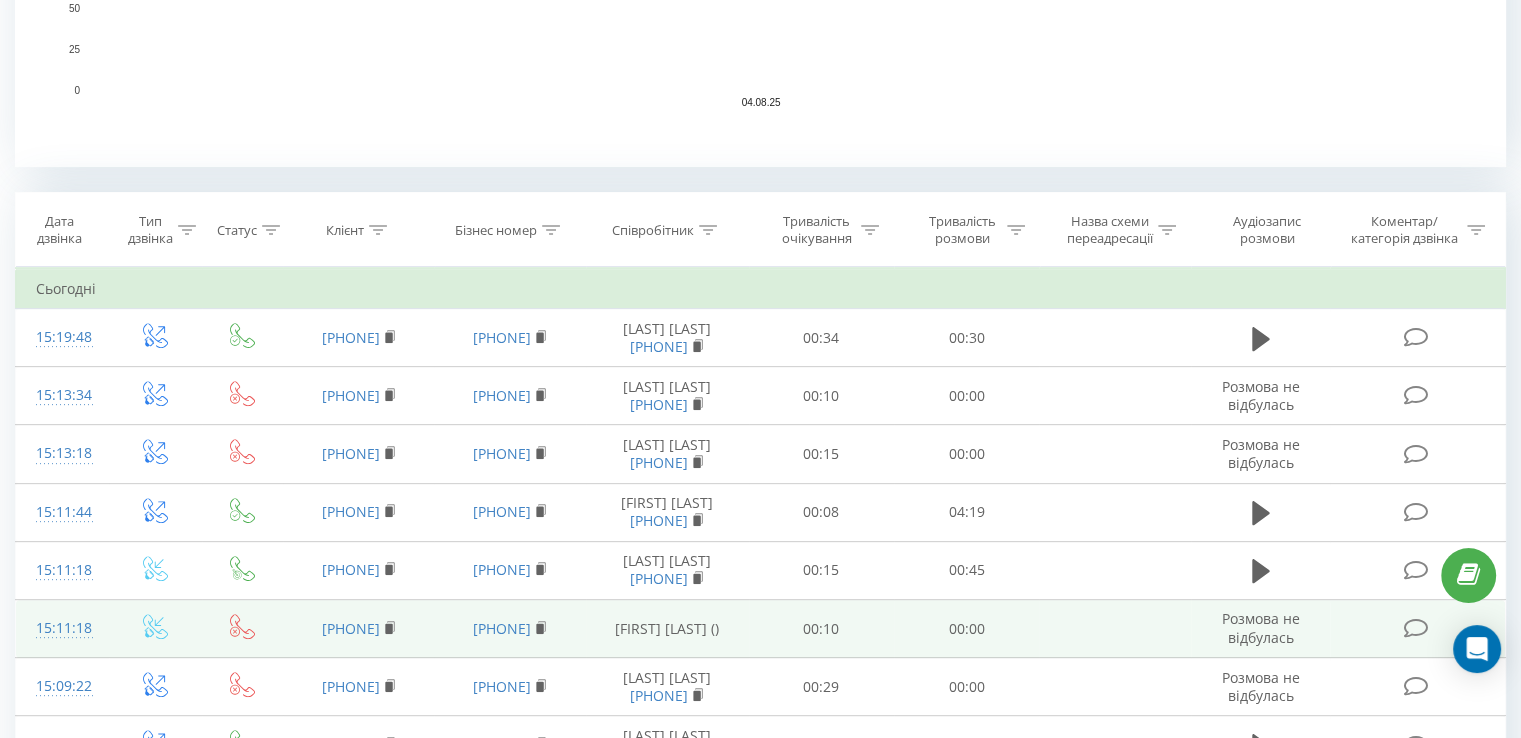 scroll, scrollTop: 1271, scrollLeft: 0, axis: vertical 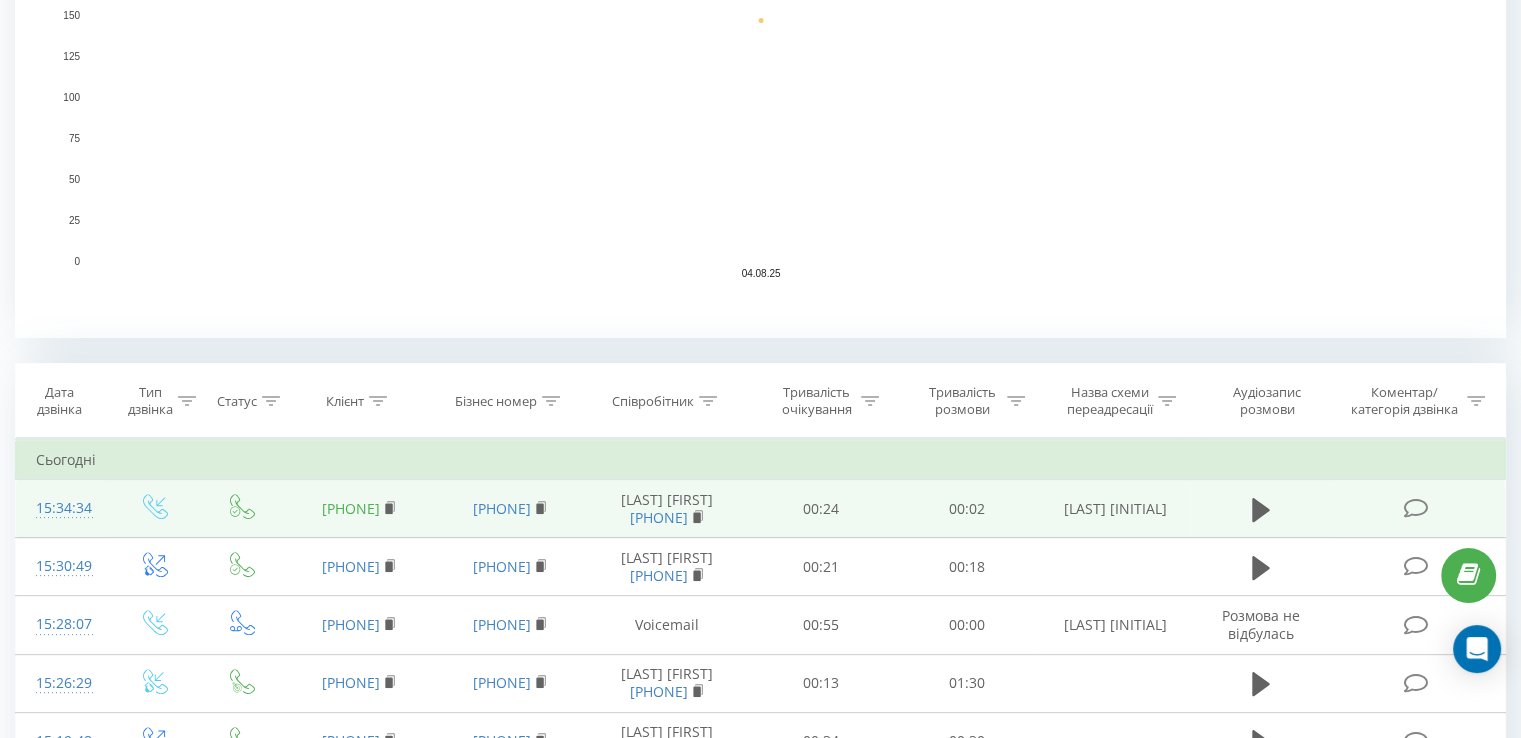 drag, startPoint x: 420, startPoint y: 498, endPoint x: 312, endPoint y: 493, distance: 108.11568 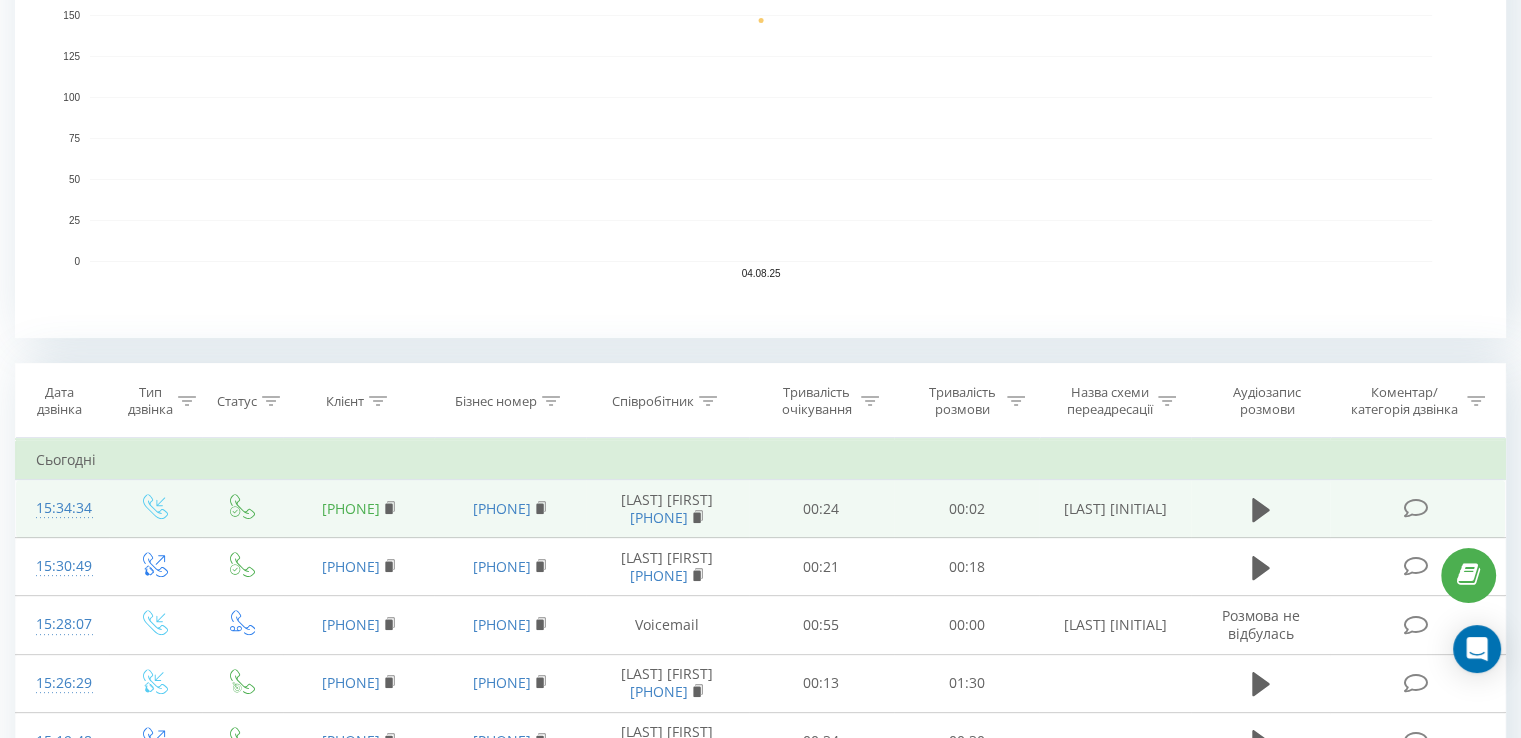 click on "[PHONE]" at bounding box center [358, 509] 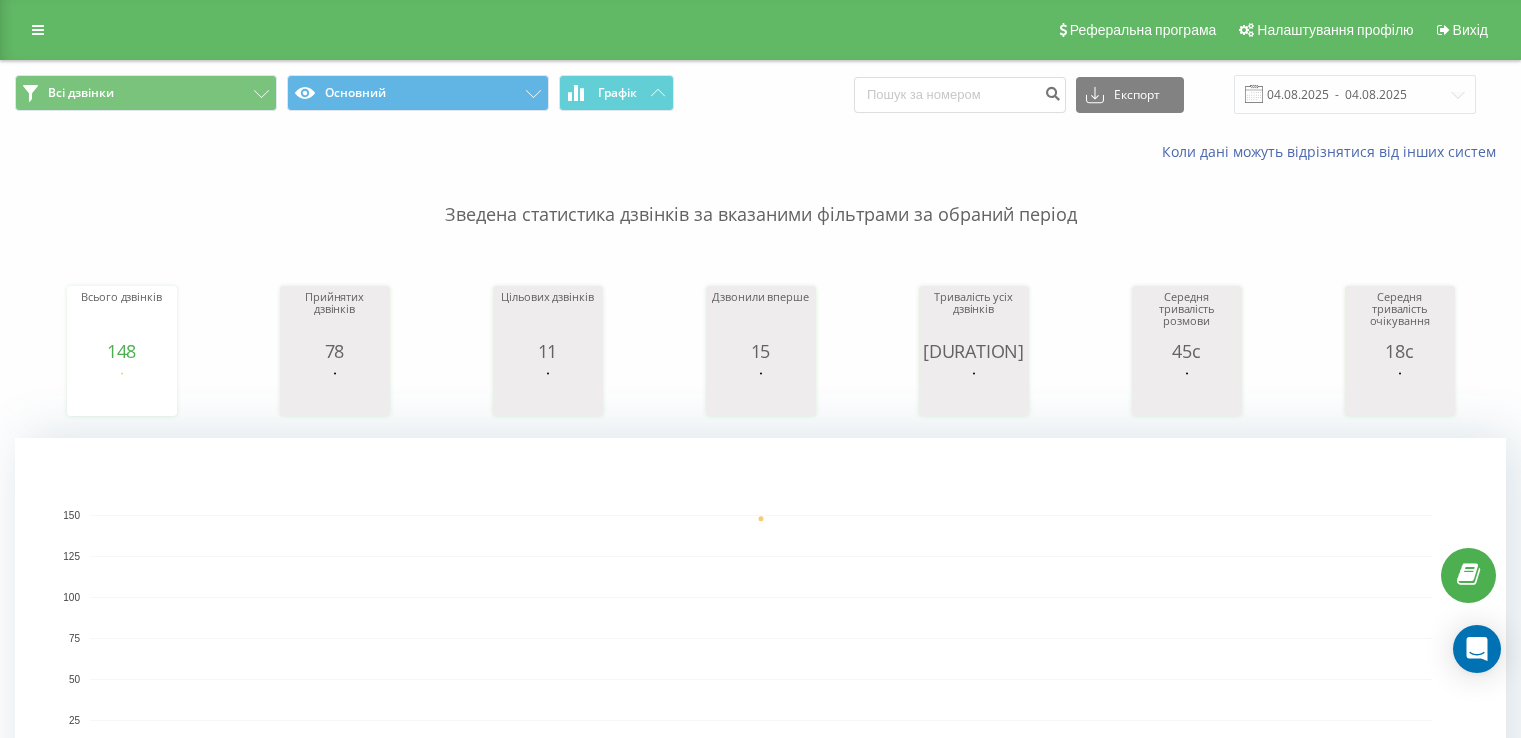 scroll, scrollTop: 0, scrollLeft: 0, axis: both 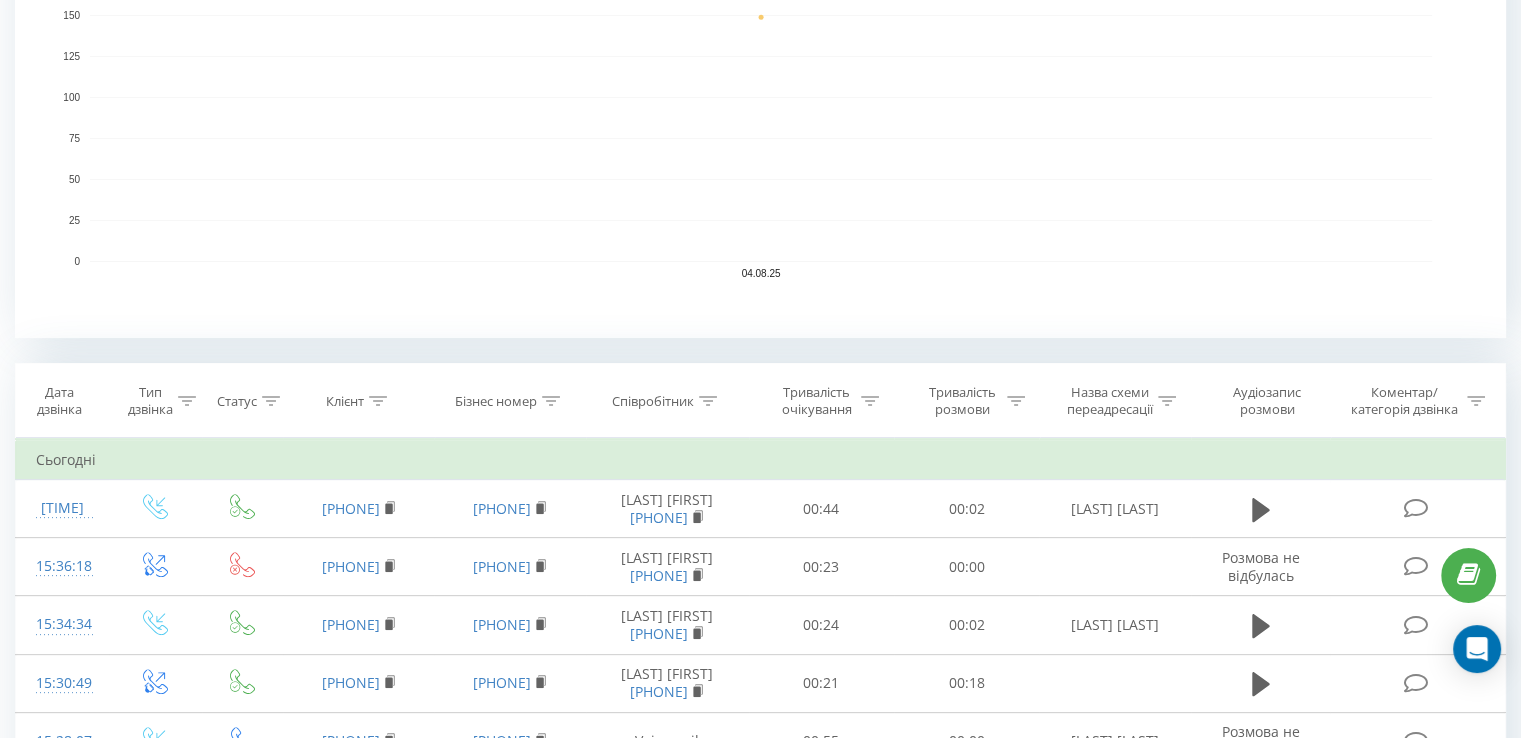 click 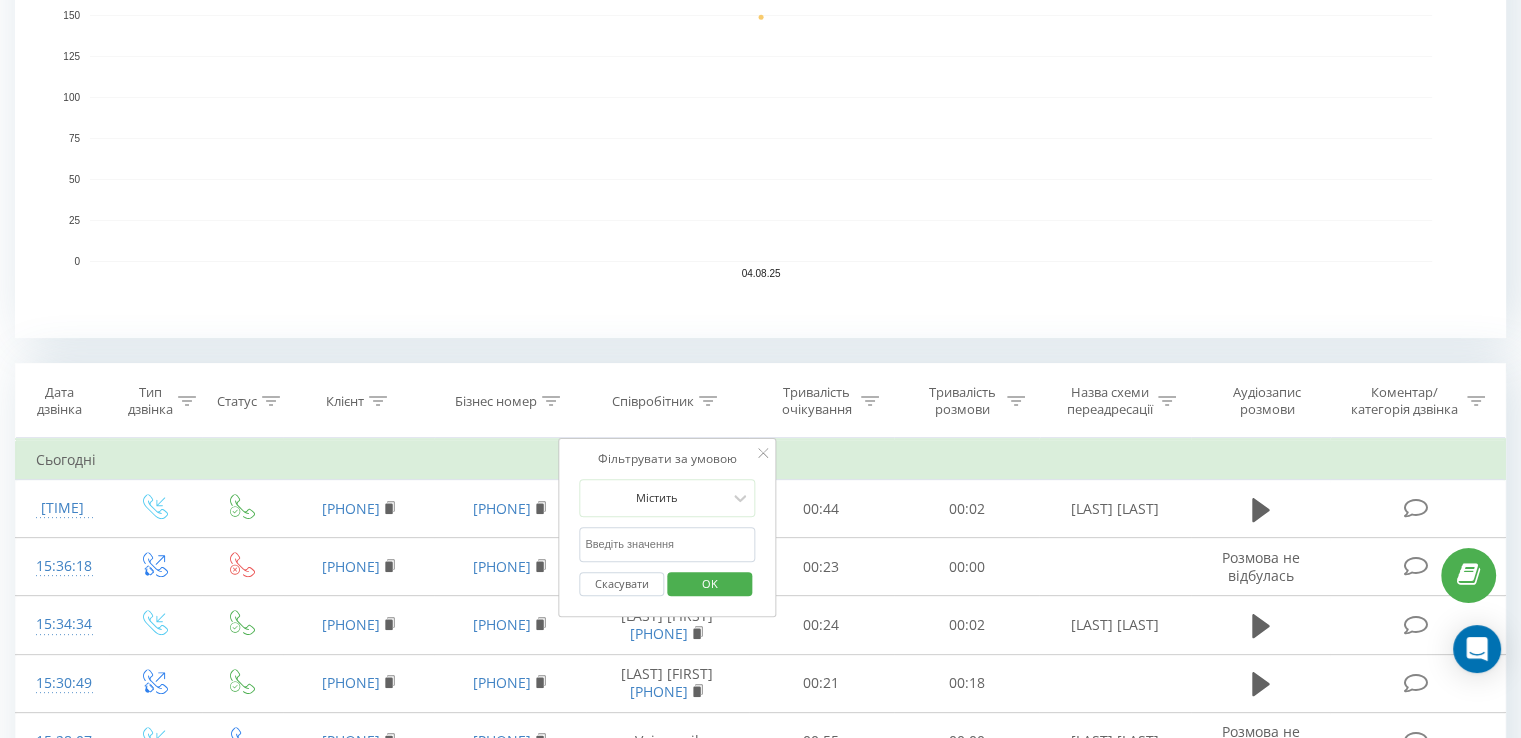 click at bounding box center [667, 544] 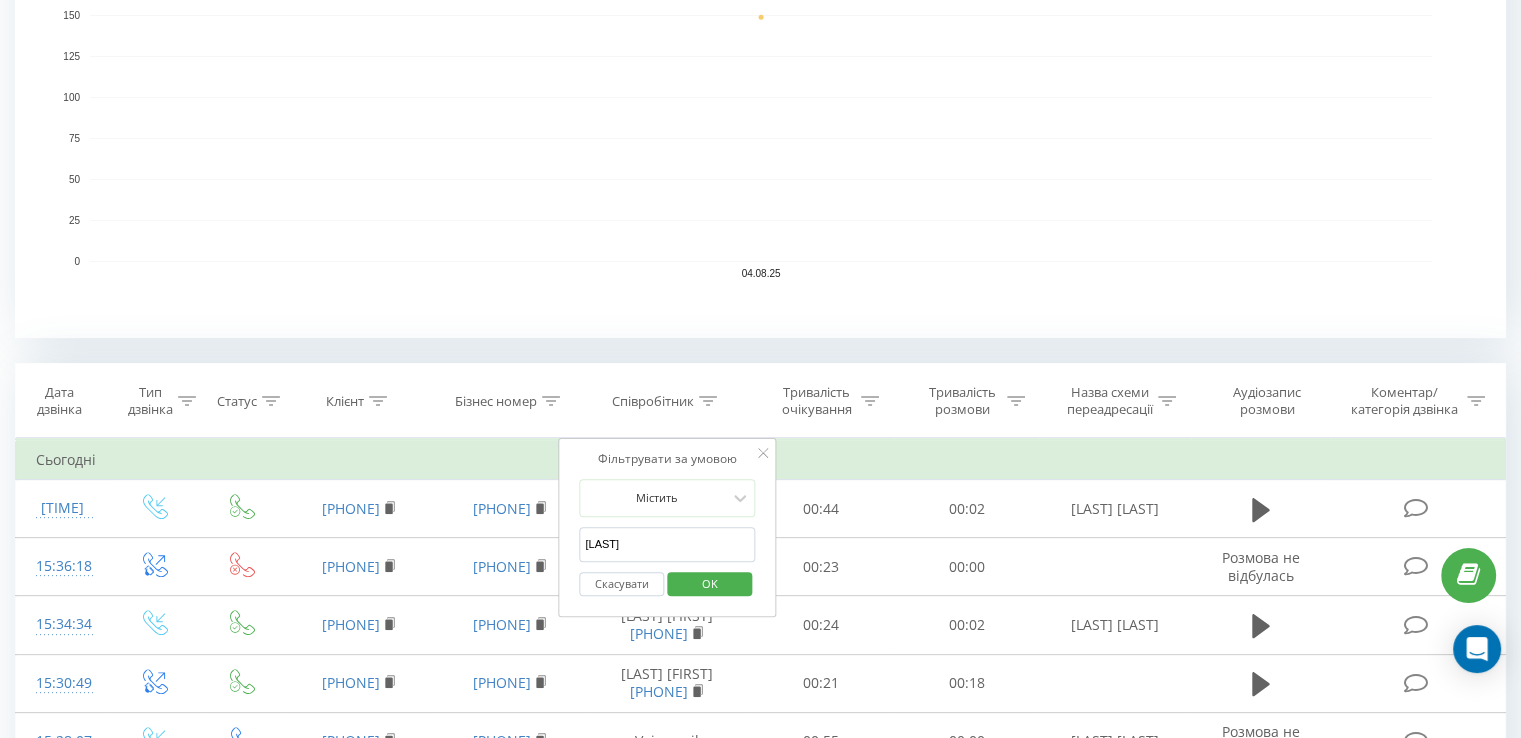 click on "OK" at bounding box center [709, 584] 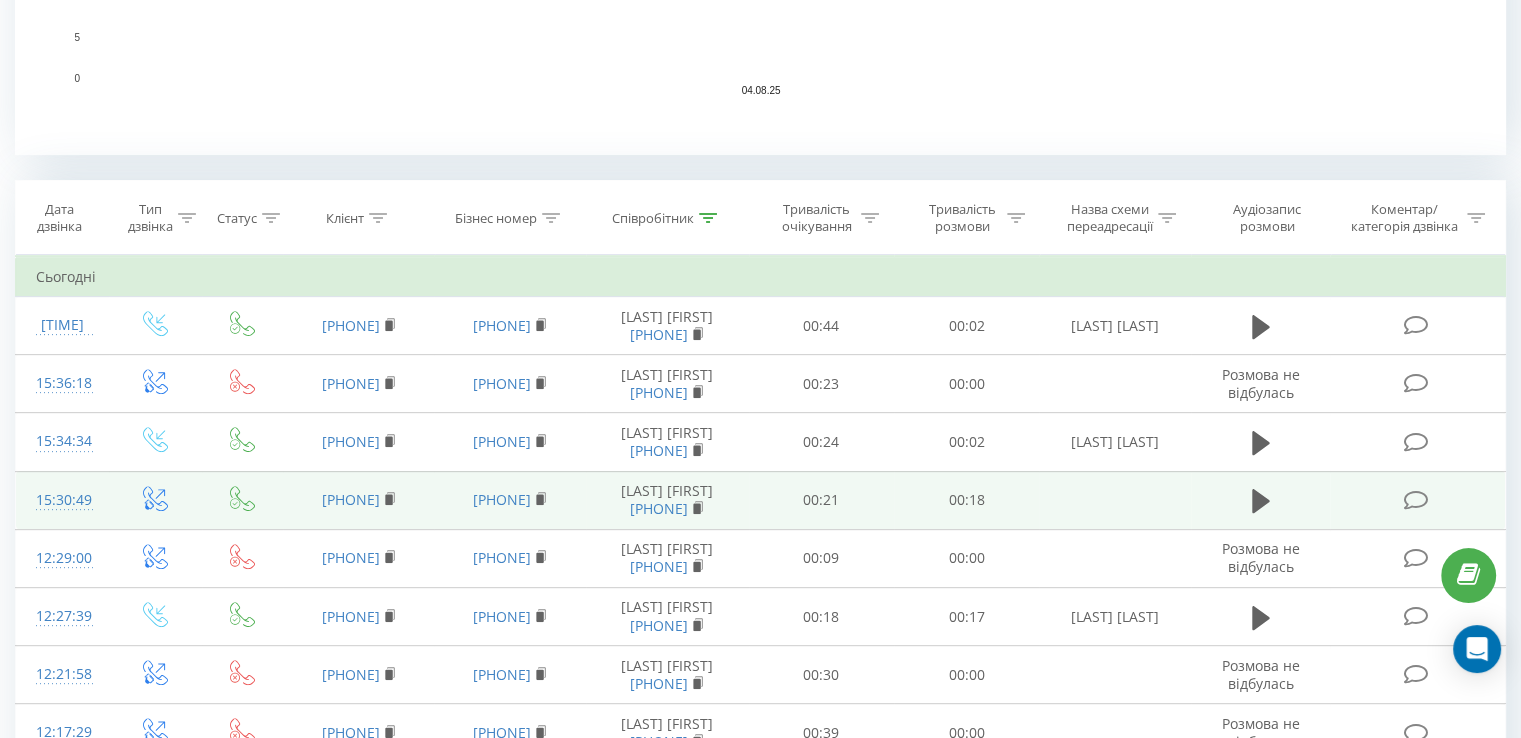 scroll, scrollTop: 700, scrollLeft: 0, axis: vertical 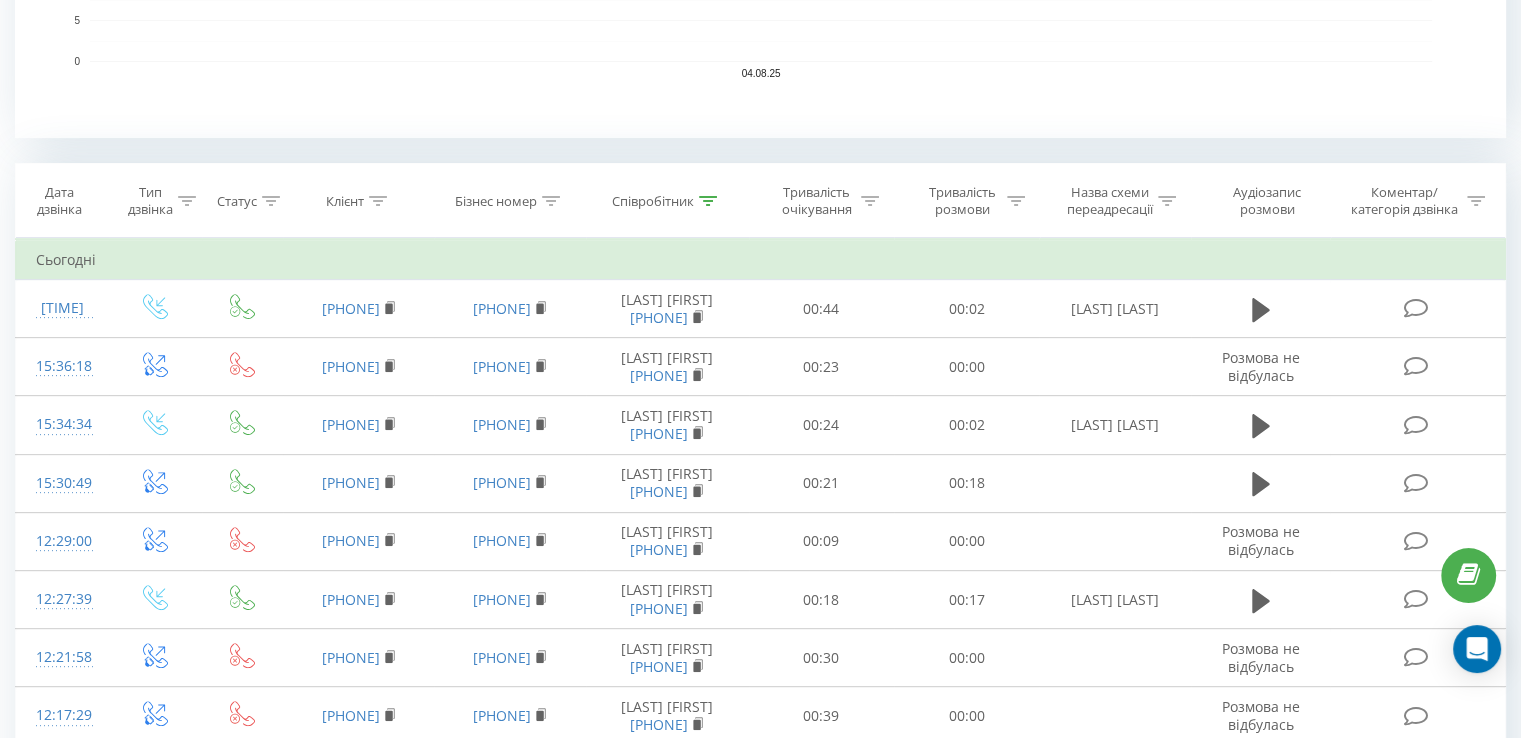 click on "Співробітник" at bounding box center [653, 201] 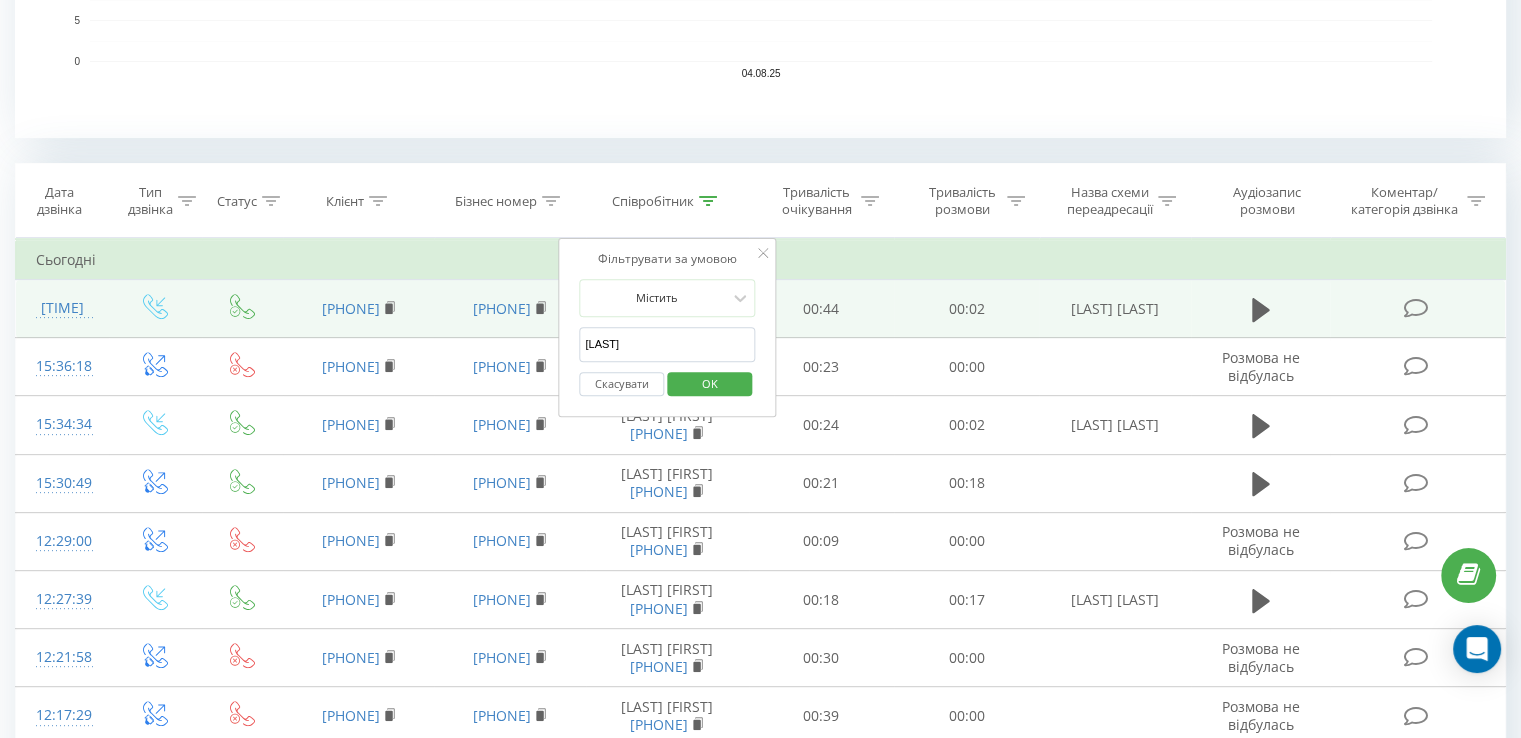 drag, startPoint x: 672, startPoint y: 338, endPoint x: 546, endPoint y: 309, distance: 129.29424 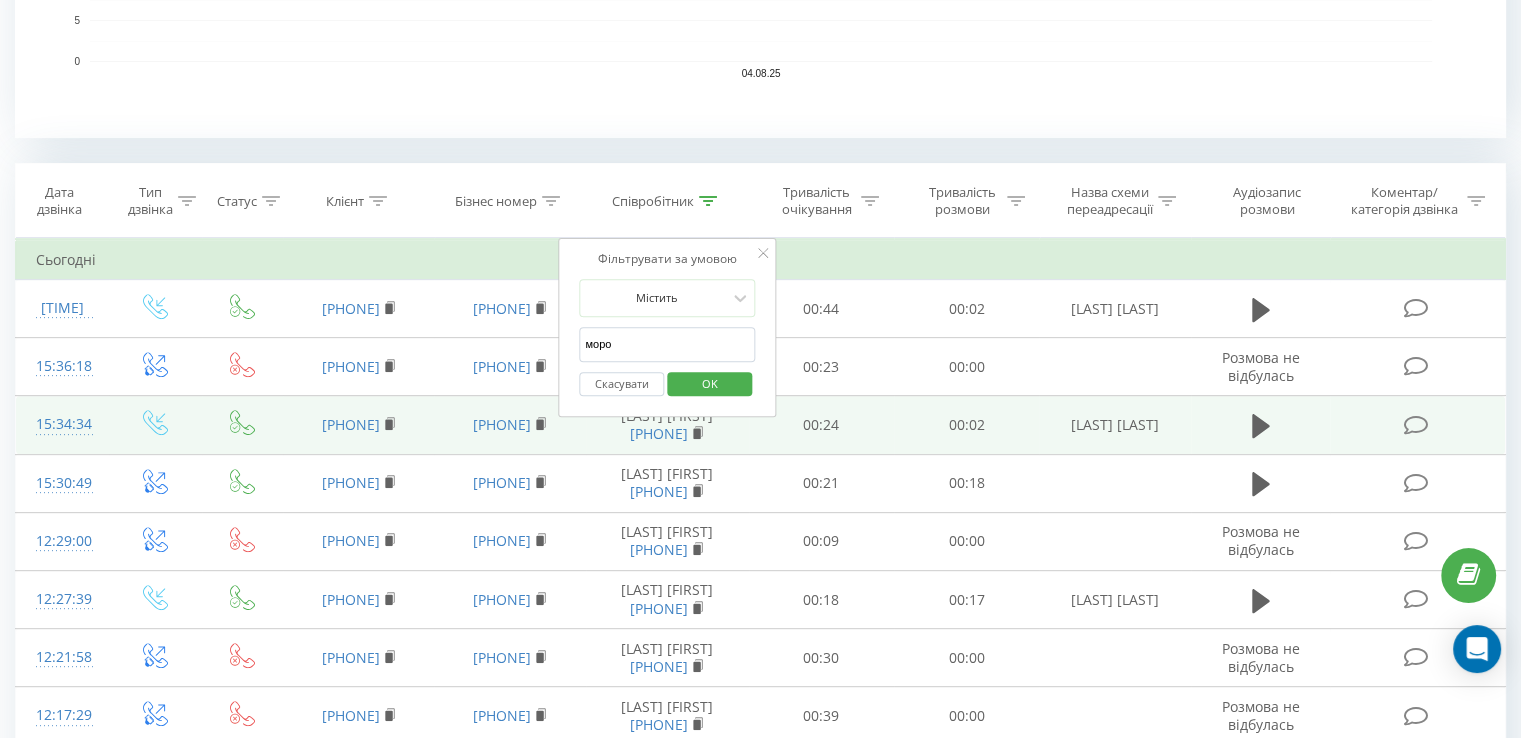 type on "Морозова" 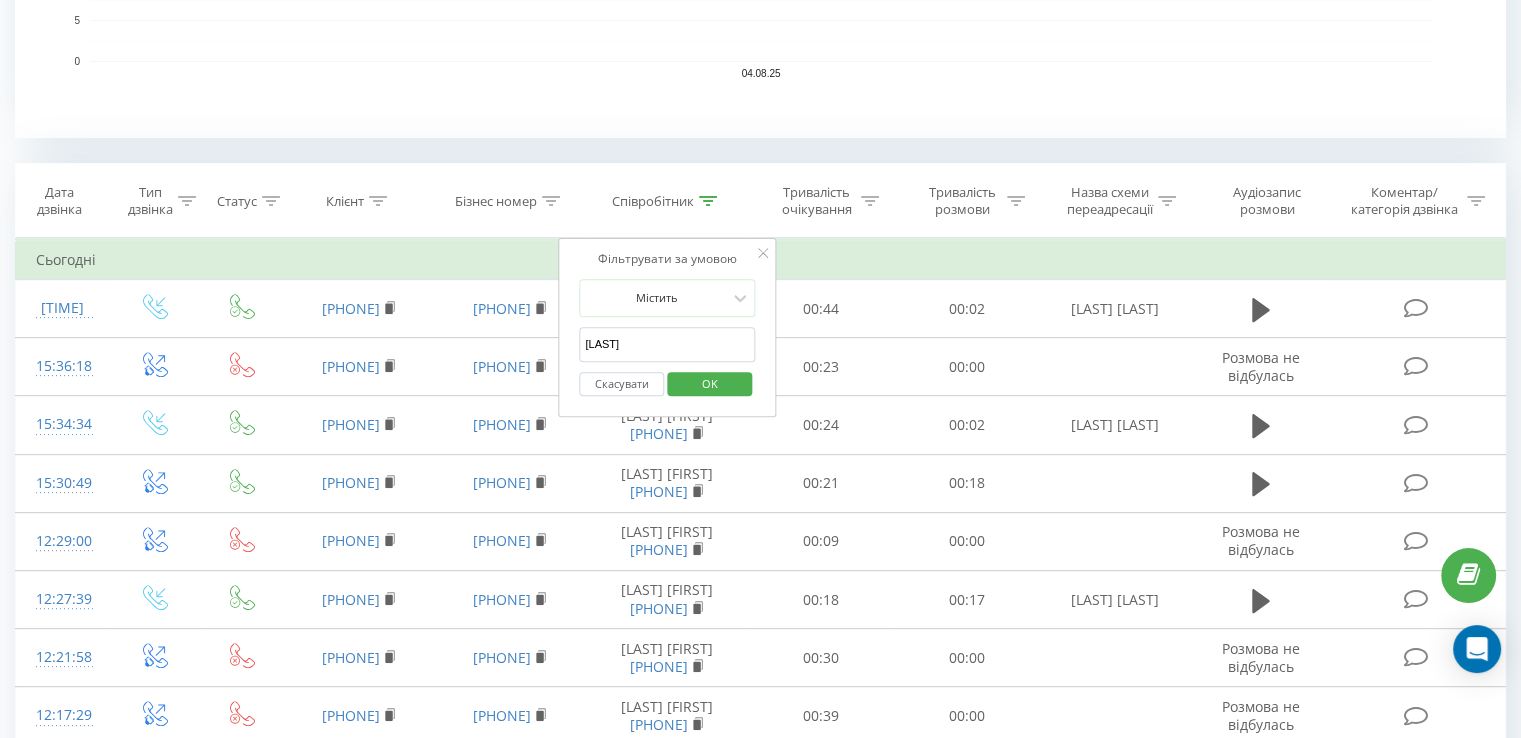 click on "OK" at bounding box center [710, 383] 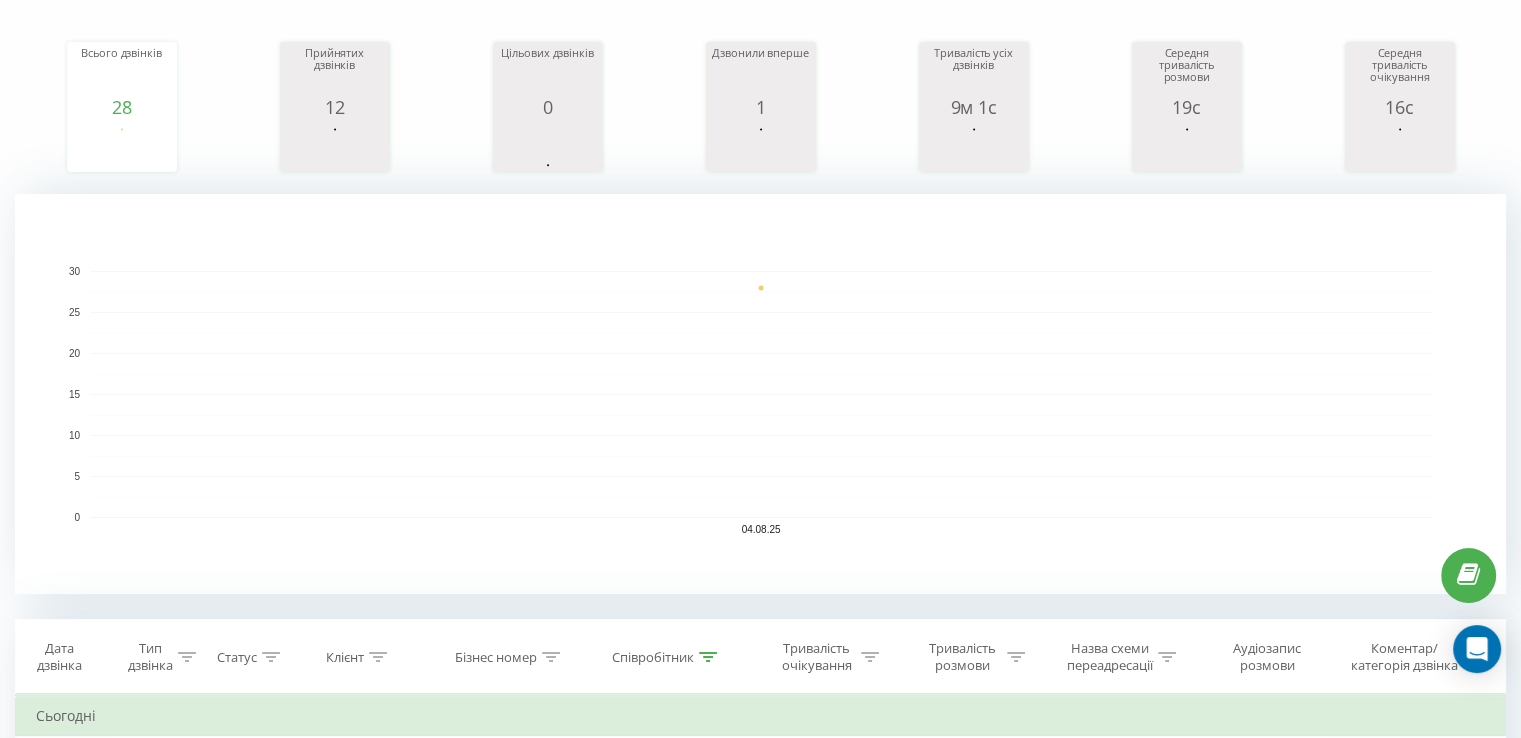 scroll, scrollTop: 600, scrollLeft: 0, axis: vertical 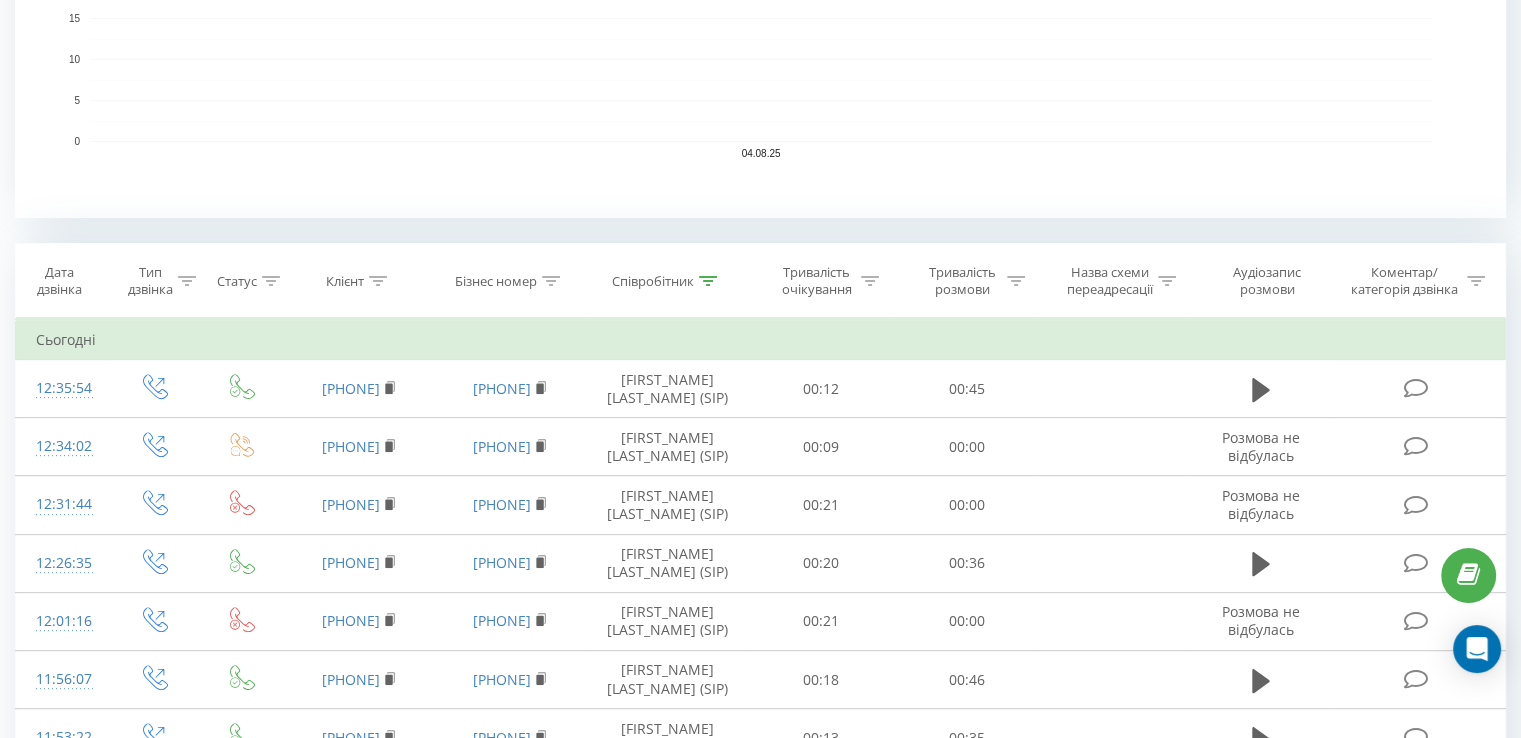 click 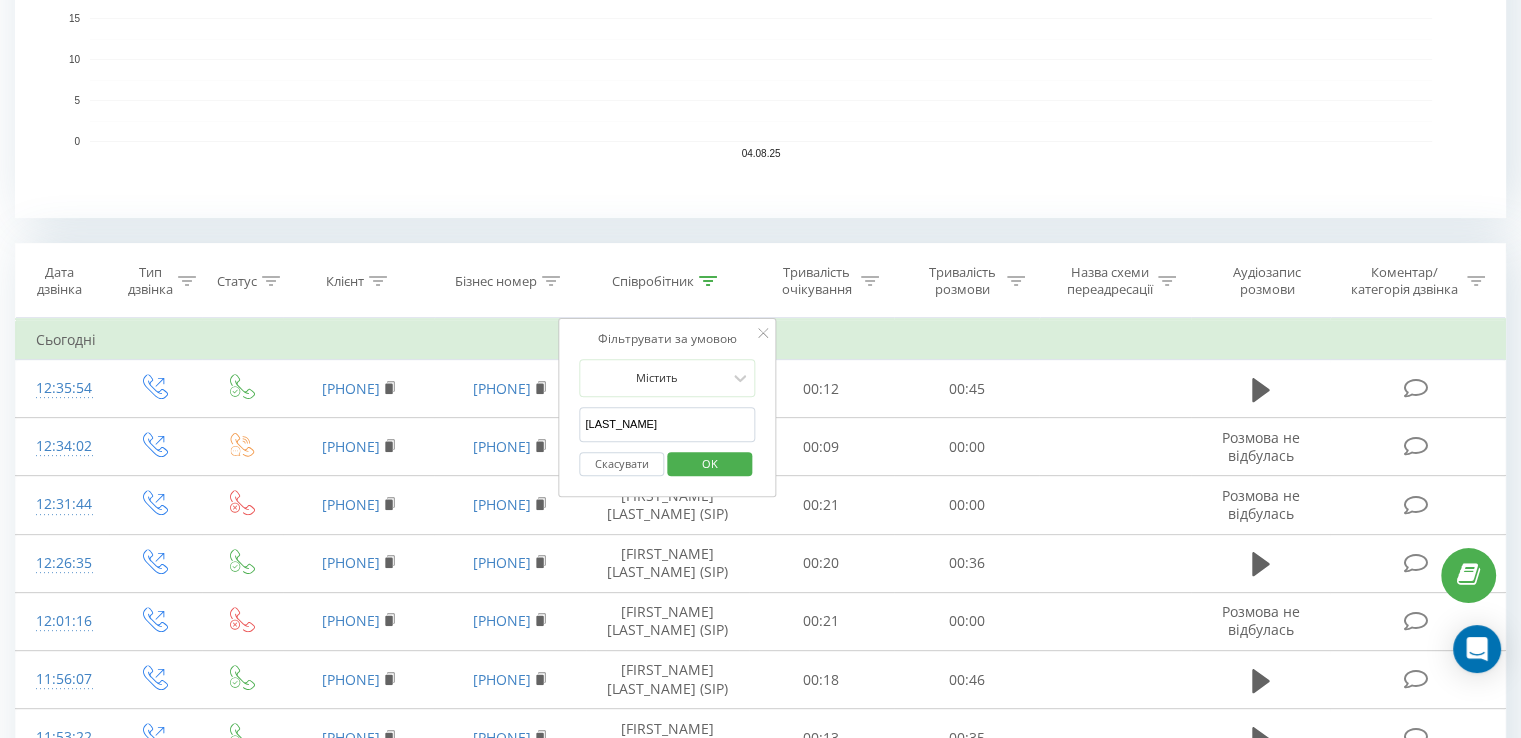click on "Скасувати" at bounding box center (621, 464) 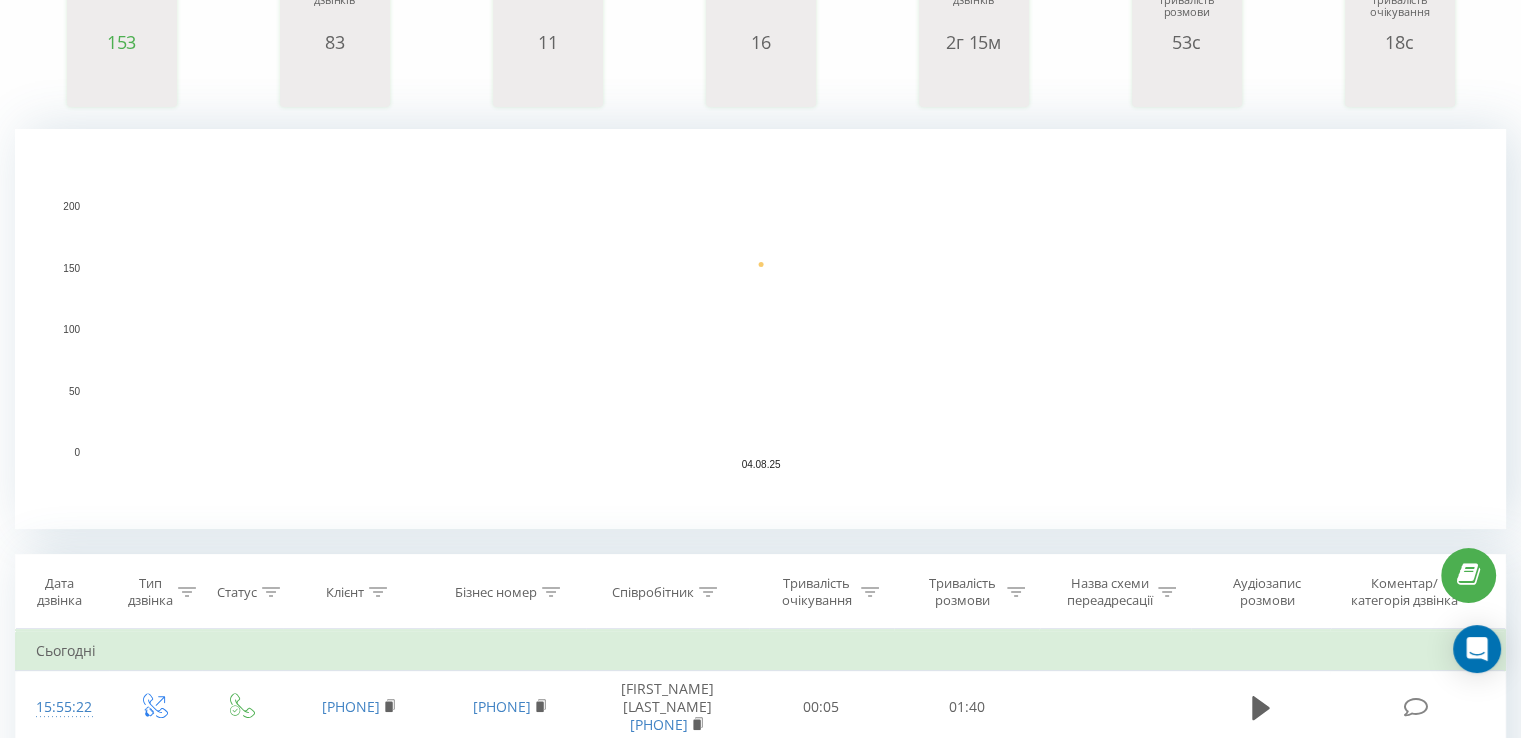 scroll, scrollTop: 300, scrollLeft: 0, axis: vertical 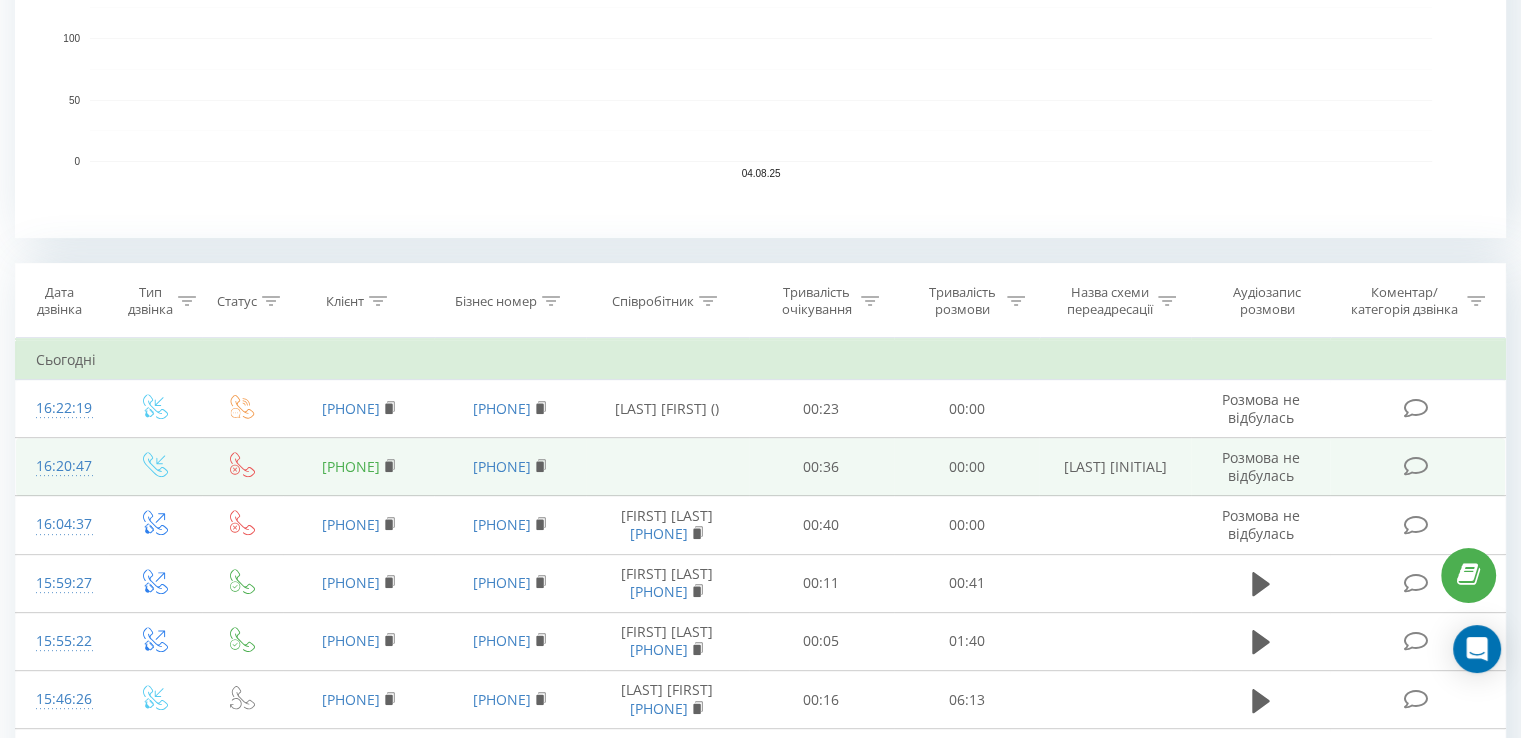 drag, startPoint x: 417, startPoint y: 461, endPoint x: 312, endPoint y: 454, distance: 105.23308 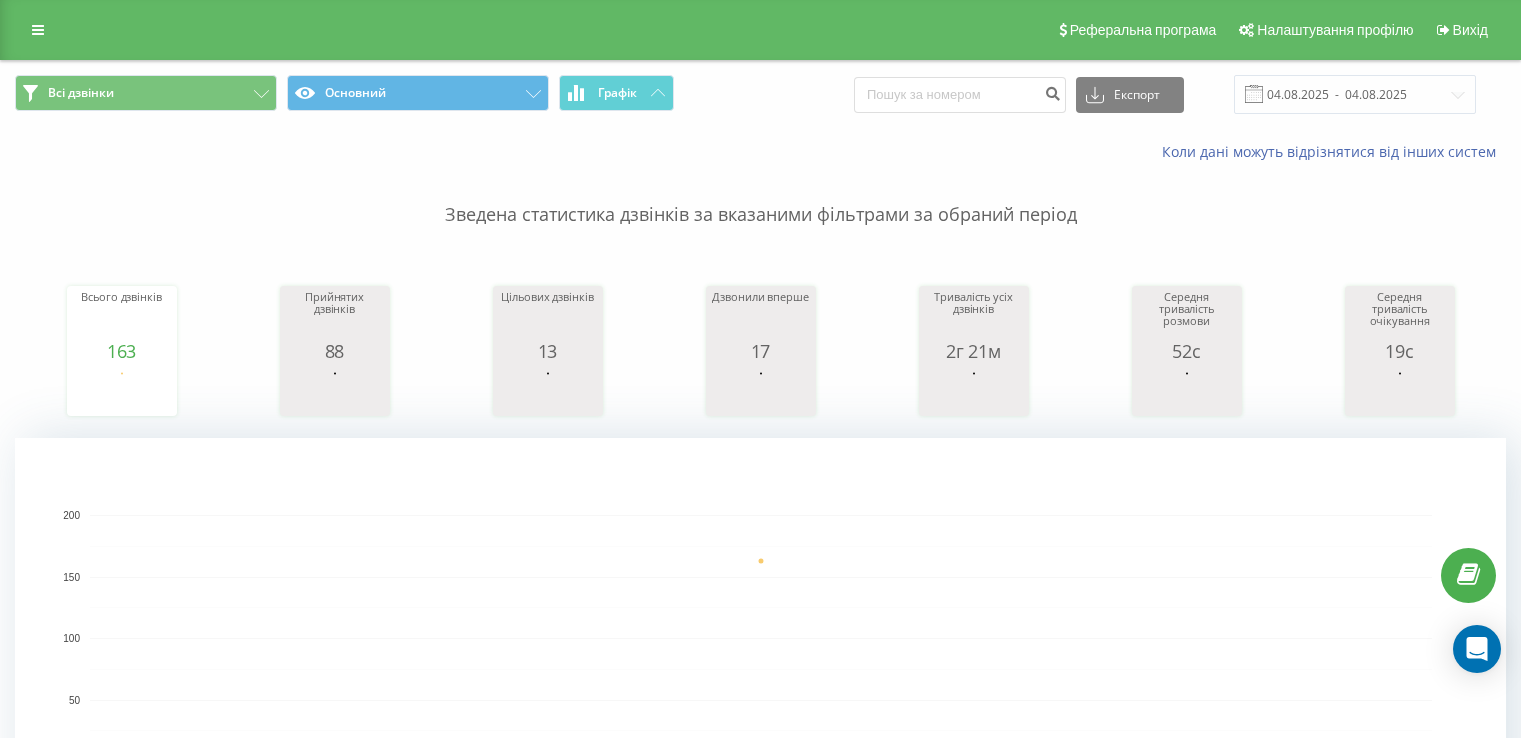 scroll, scrollTop: 1020, scrollLeft: 0, axis: vertical 